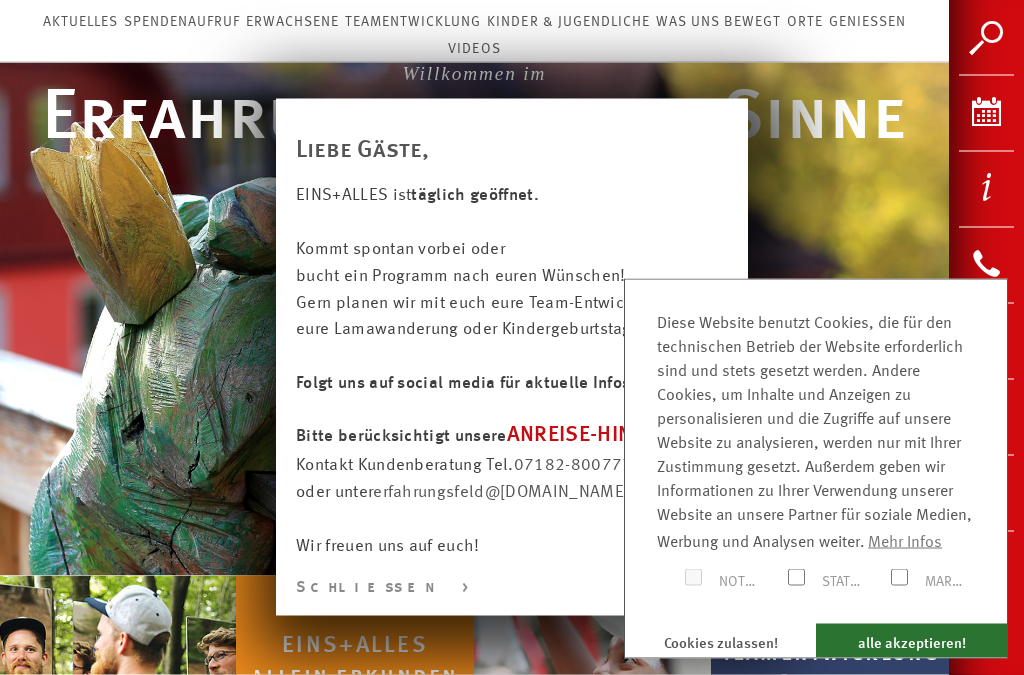 scroll, scrollTop: 153, scrollLeft: 0, axis: vertical 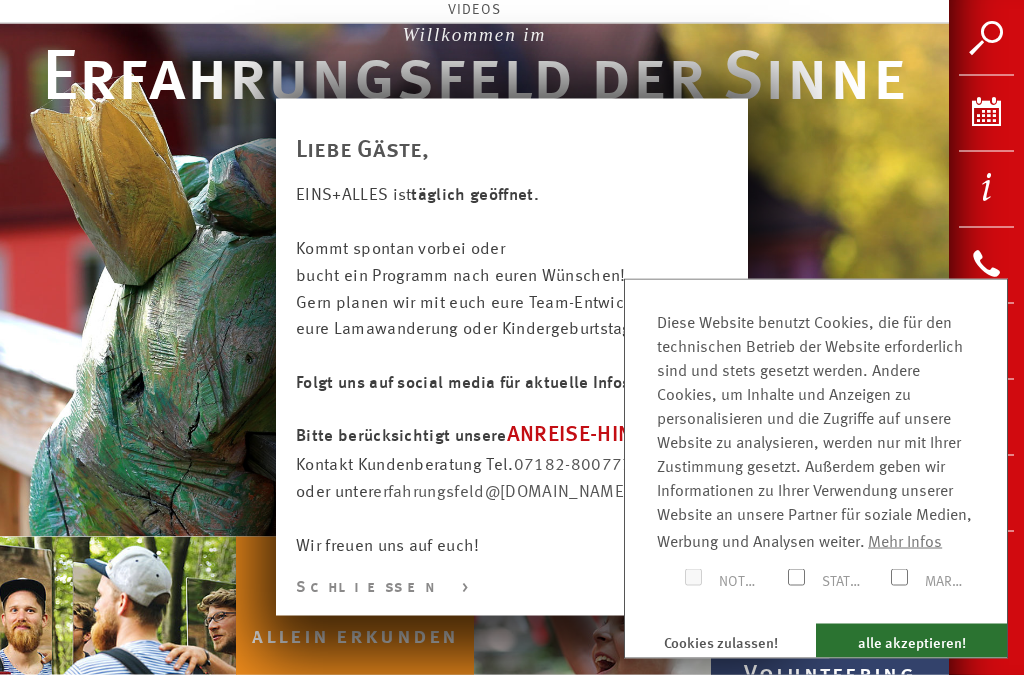 click on "Diese Website benutzt Cookies, die für den technischen Betrieb der Website erforderlich sind und stets gesetzt werden. Andere Cookies, um Inhalte und Anzeigen zu personalisieren und die Zugriffe auf unsere Website zu analysieren, werden nur mit Ihrer Zustimmung gesetzt. Außerdem geben wir Informationen zu Ihrer Verwendung unserer Website an unsere Partner für soziale Medien, Werbung und Analysen weiter.
Mehr Infos
Notwendig
Statistiken
Marketing" at bounding box center (816, 452) 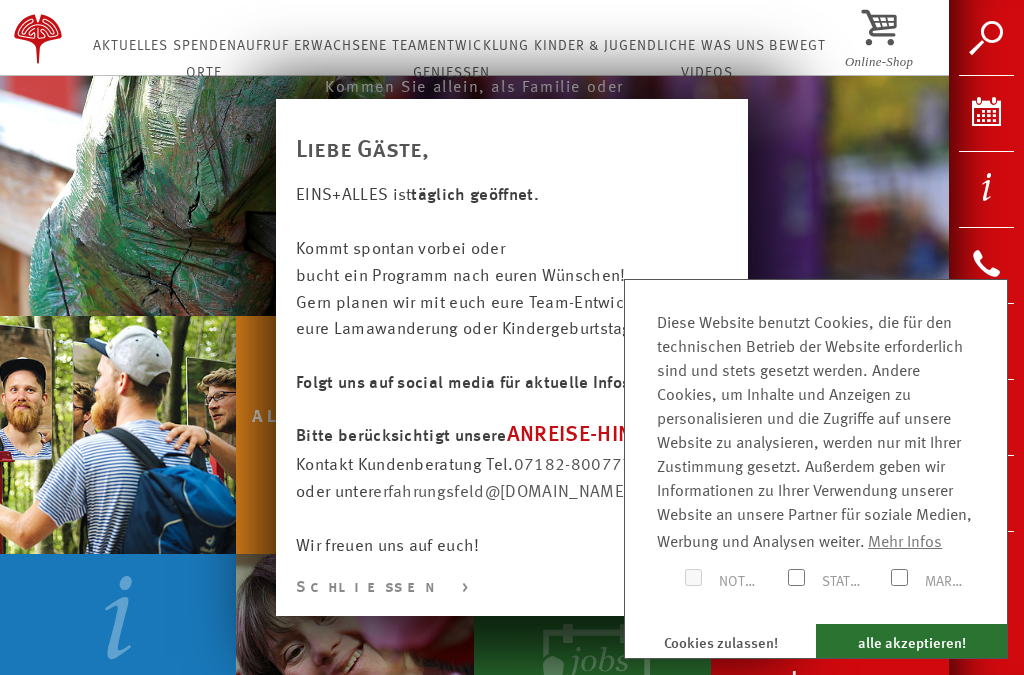 scroll, scrollTop: 370, scrollLeft: 0, axis: vertical 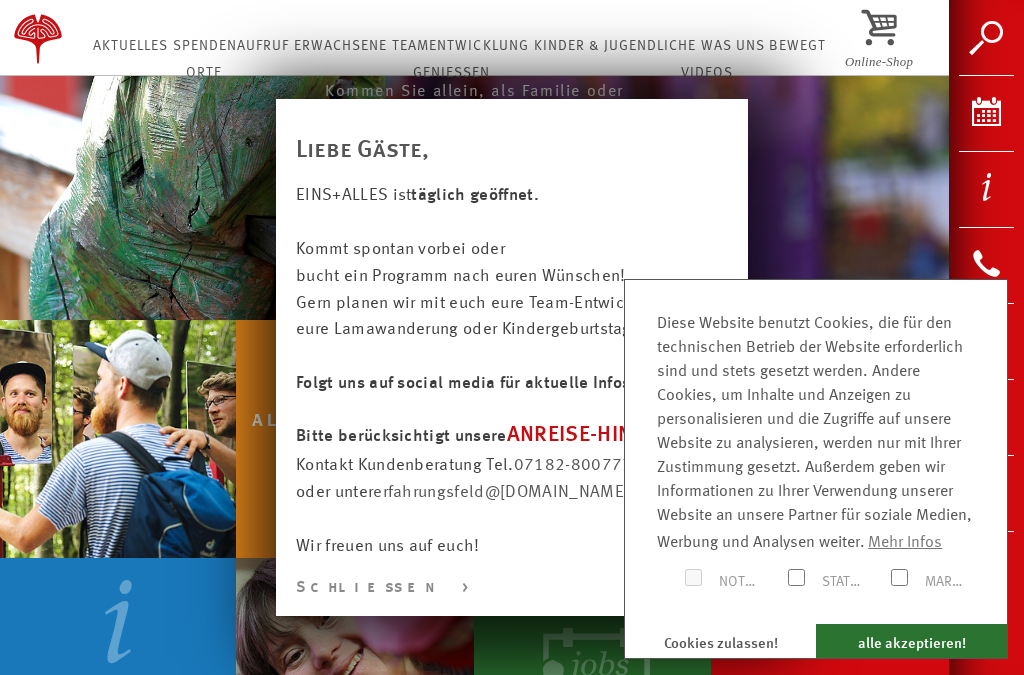 click on "Schließen >" at bounding box center [512, 588] 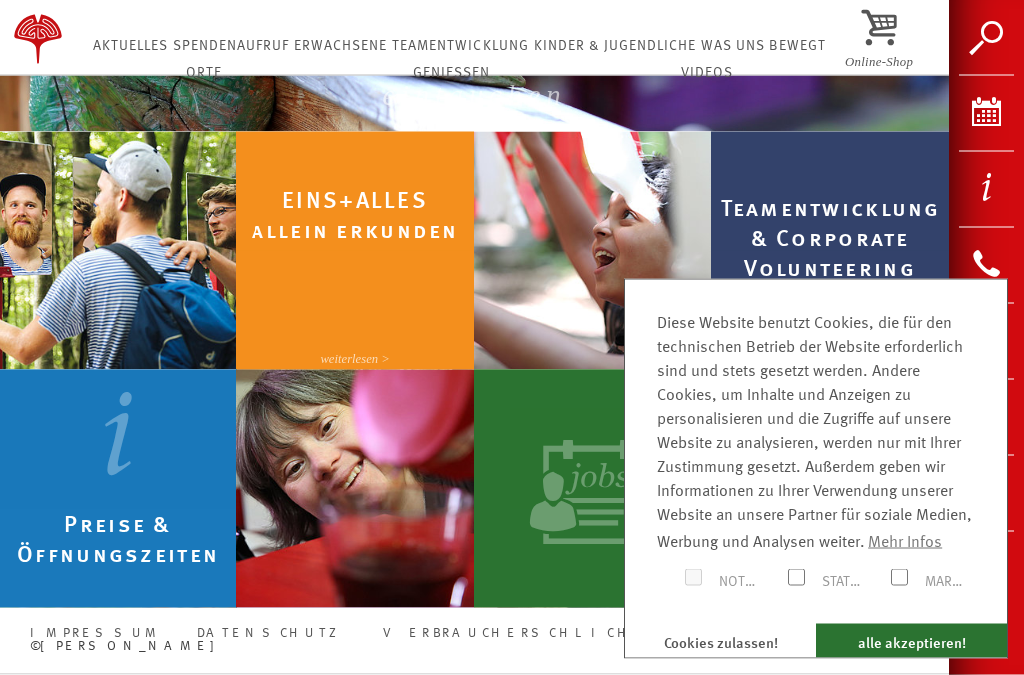 scroll, scrollTop: 556, scrollLeft: 0, axis: vertical 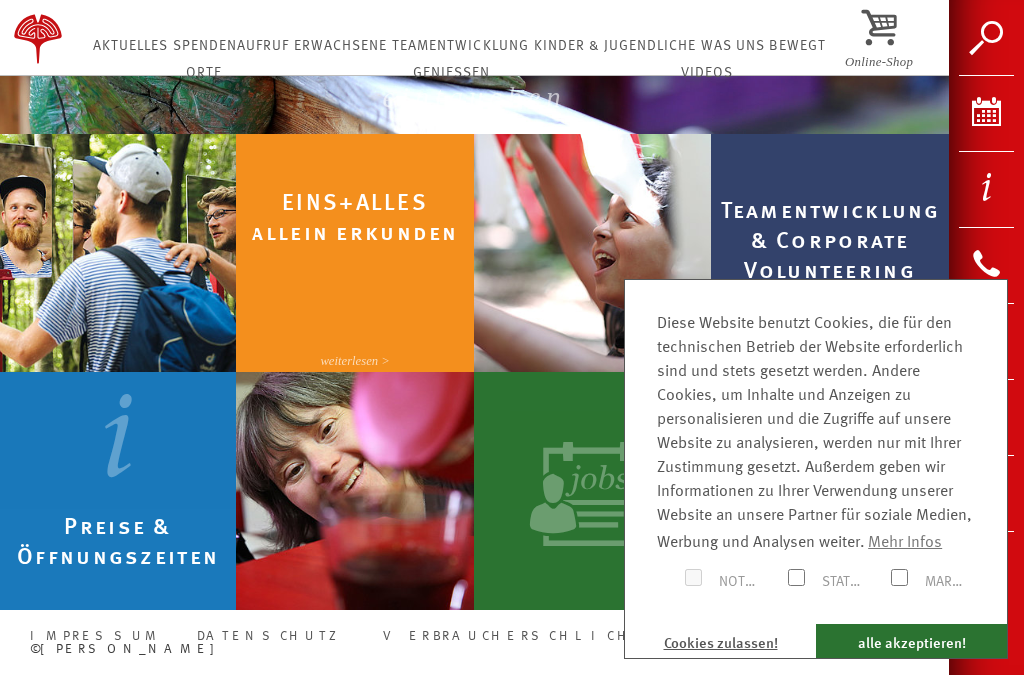 click on "Cookies zulassen!" at bounding box center (720, 641) 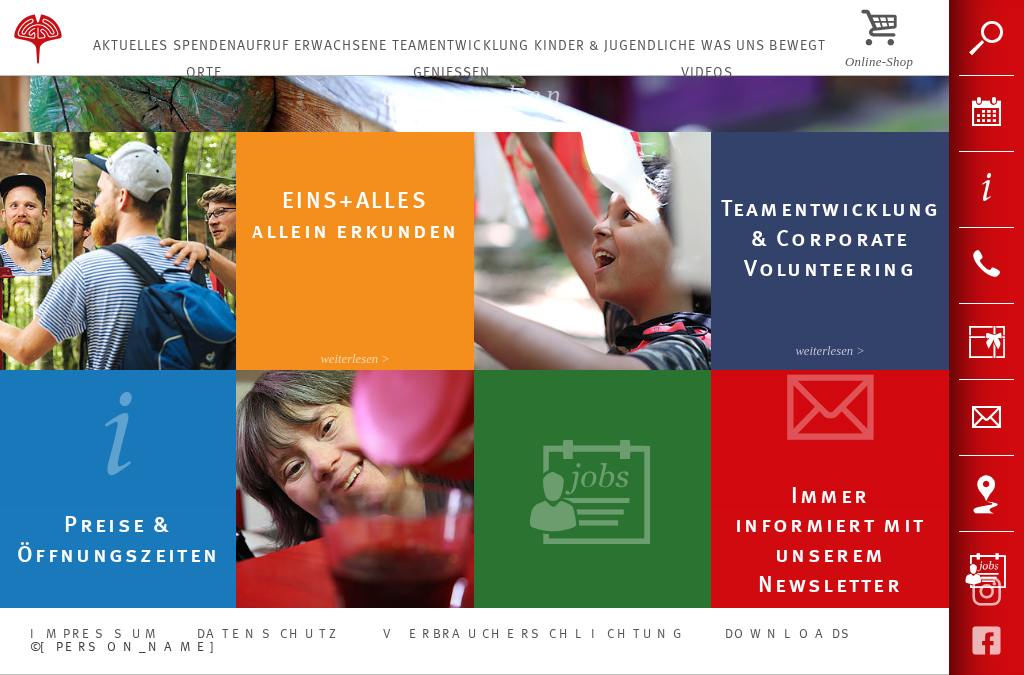 scroll, scrollTop: 678, scrollLeft: 0, axis: vertical 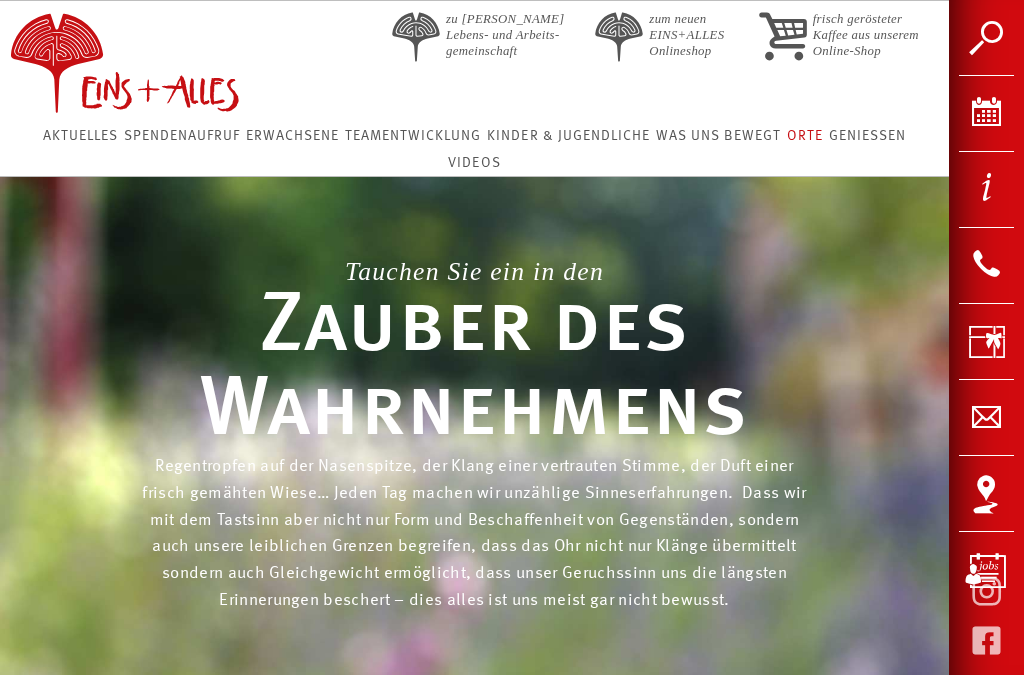 click on "Kinder & Jugendliche" at bounding box center [568, 136] 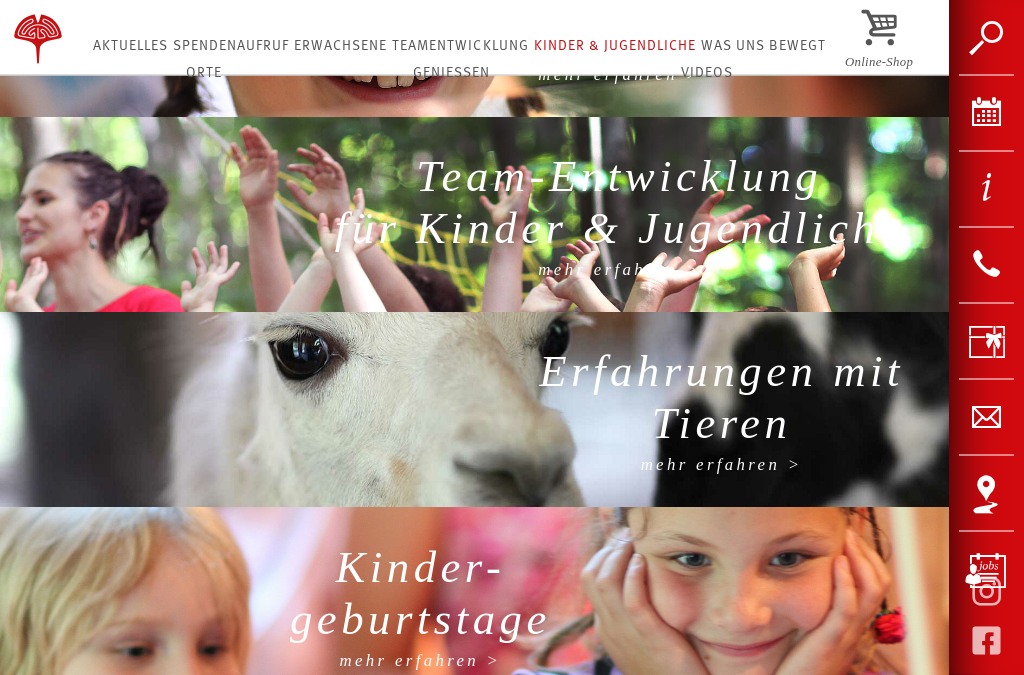 scroll, scrollTop: 1665, scrollLeft: 0, axis: vertical 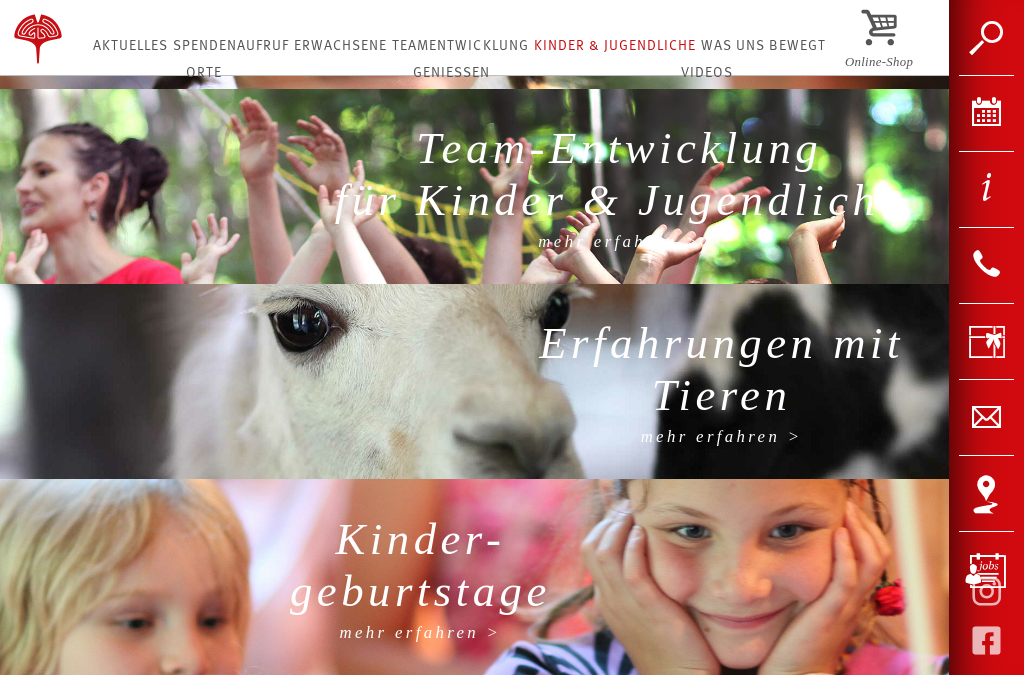 click on "mehr erfahren >" at bounding box center (420, 633) 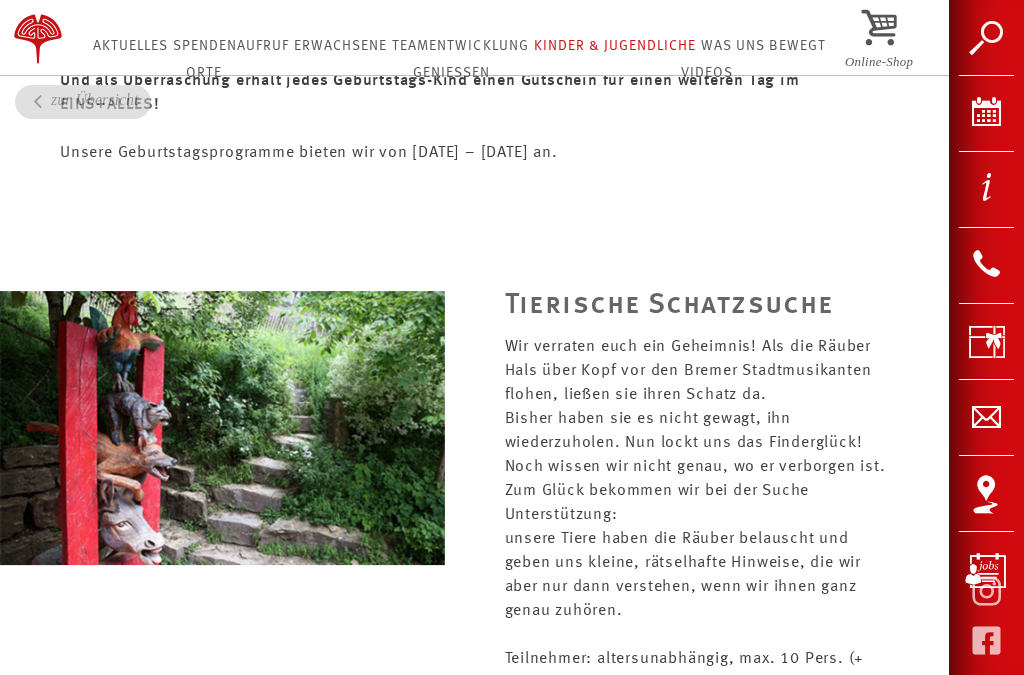 scroll, scrollTop: 0, scrollLeft: 0, axis: both 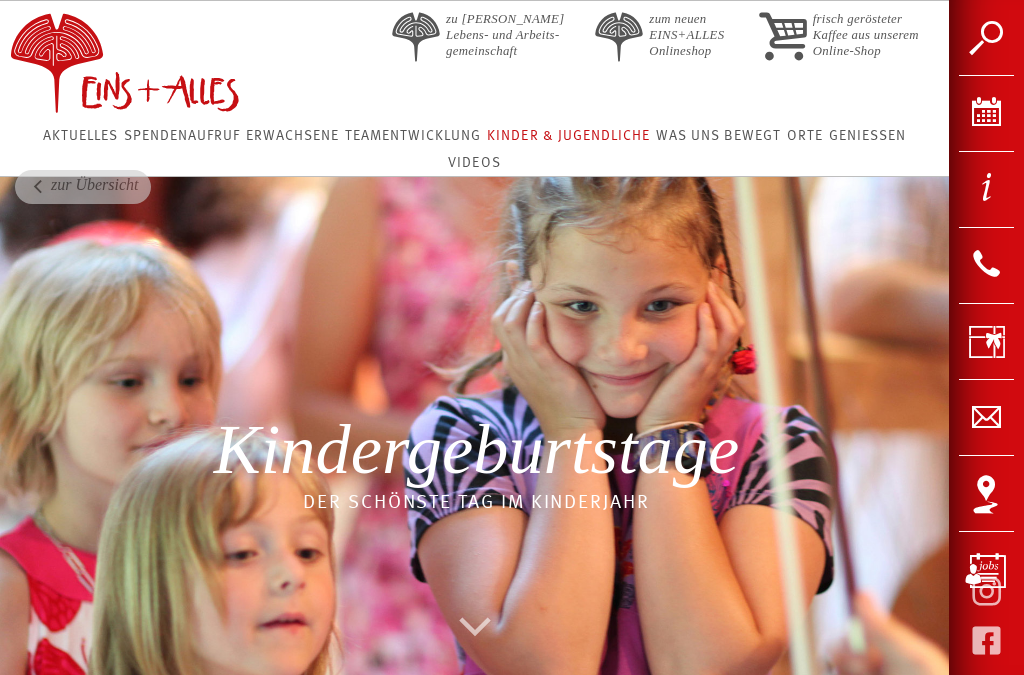 click at bounding box center (172, 58) 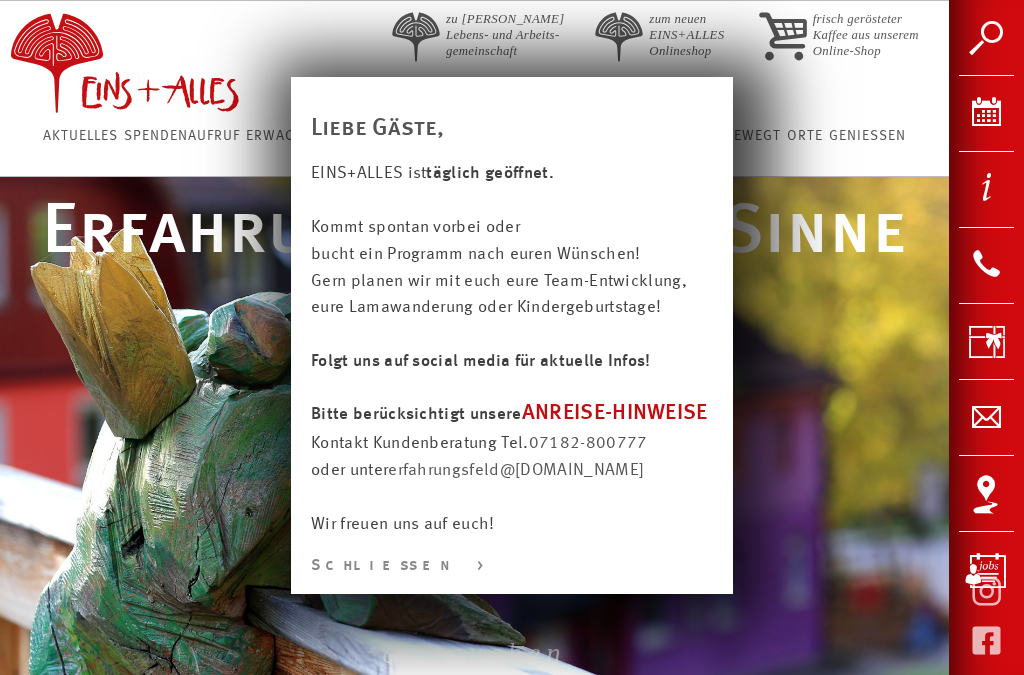 scroll, scrollTop: 0, scrollLeft: 0, axis: both 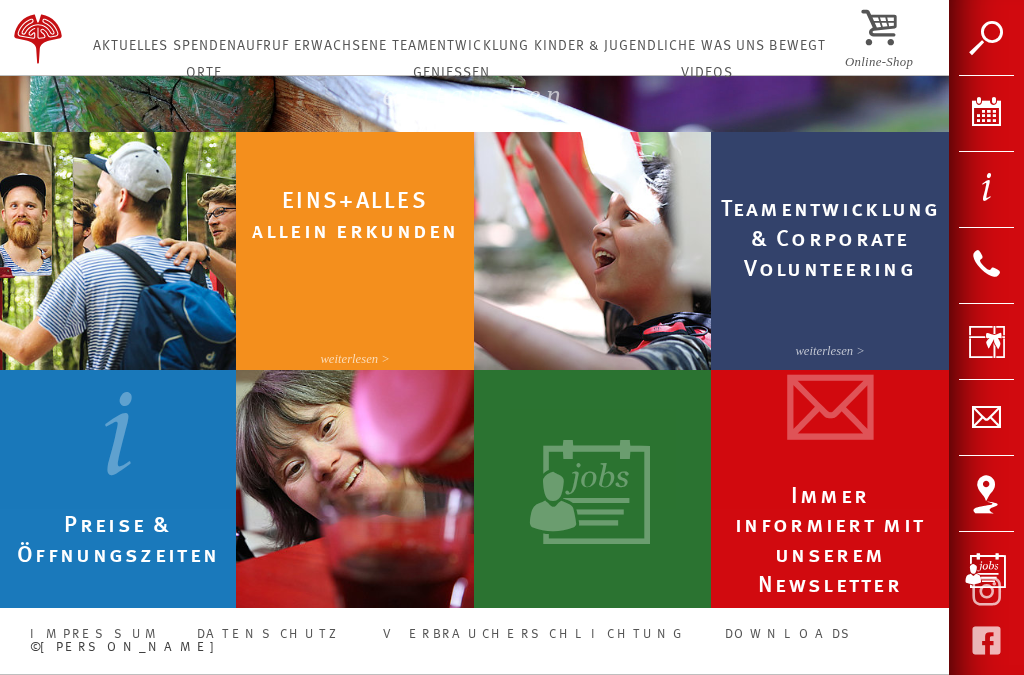 click at bounding box center (118, 474) 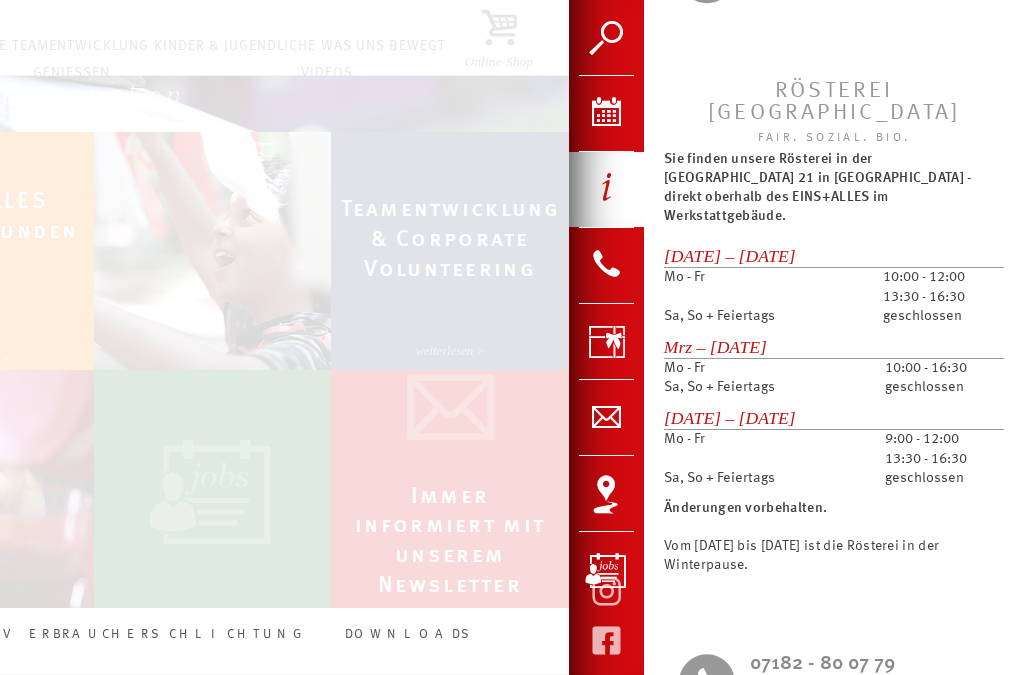 scroll, scrollTop: 2072, scrollLeft: 0, axis: vertical 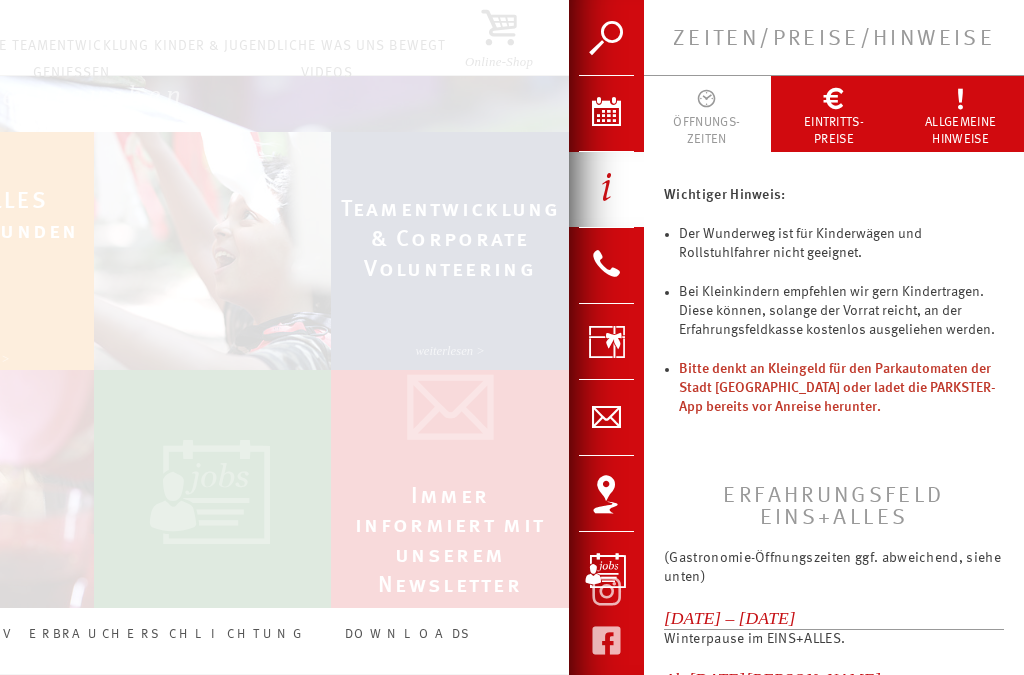 click on "EINTRITTS- PREISE" at bounding box center [834, 131] 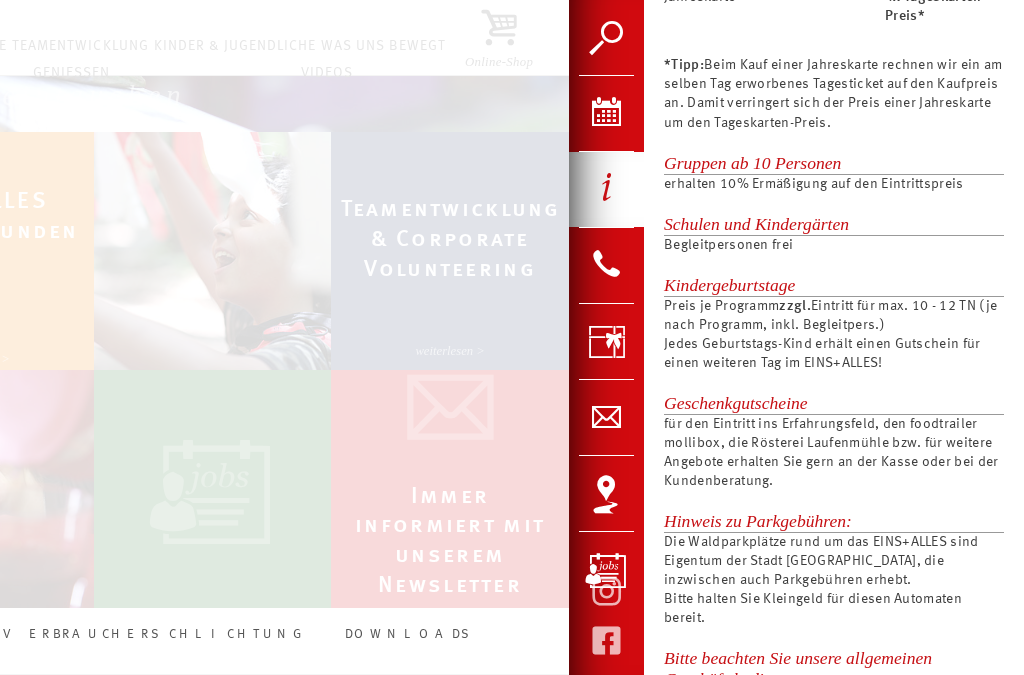 scroll, scrollTop: 1284, scrollLeft: 0, axis: vertical 